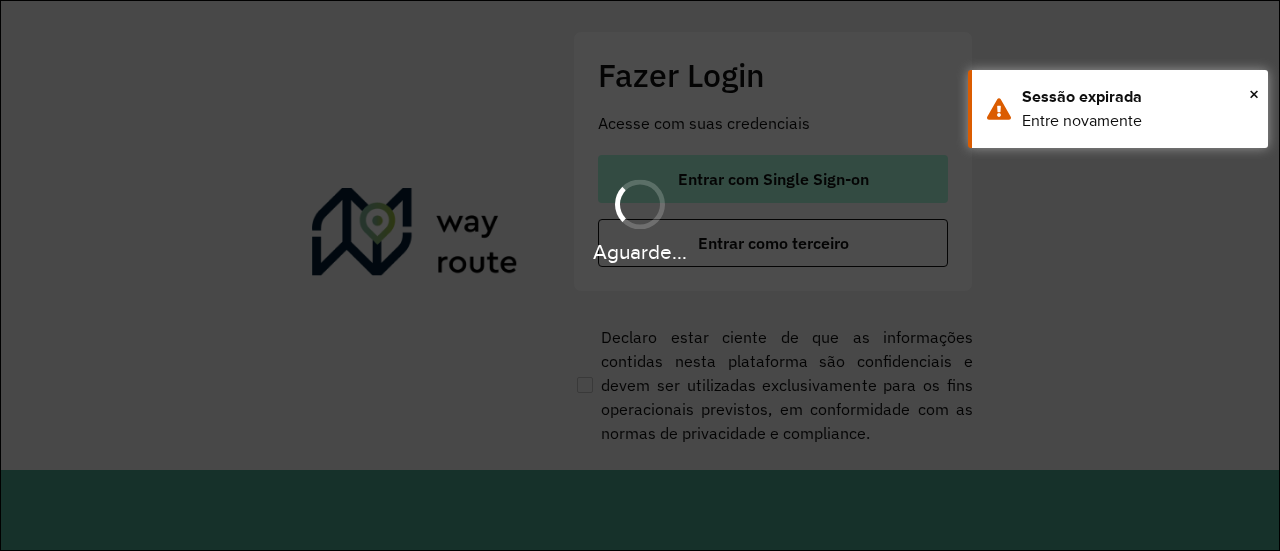 scroll, scrollTop: 0, scrollLeft: 0, axis: both 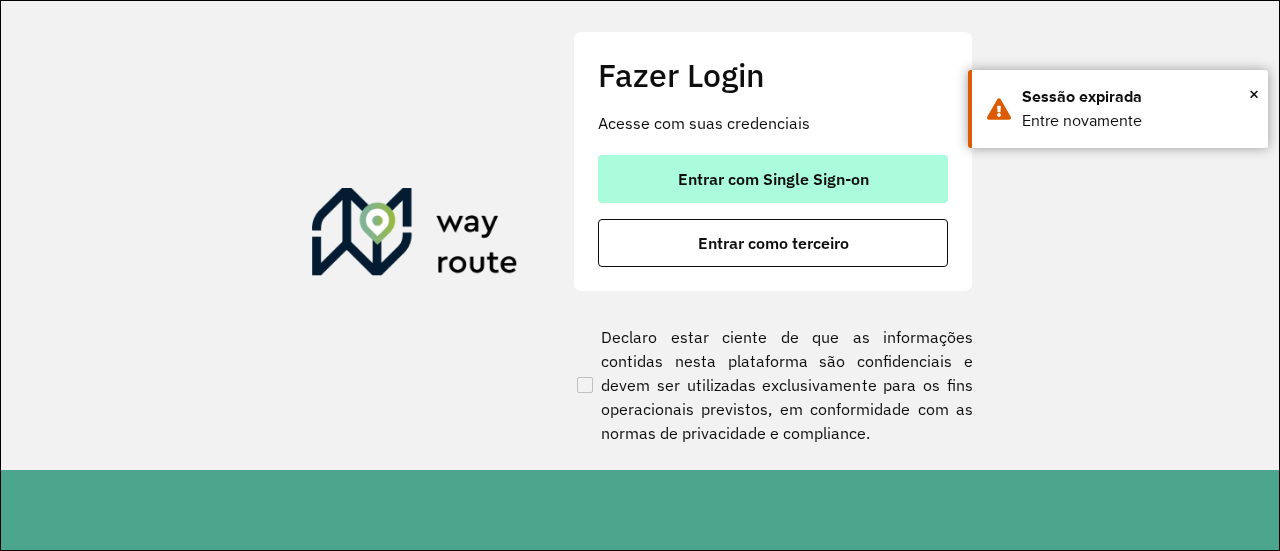 click on "Entrar com Single Sign-on" at bounding box center [773, 179] 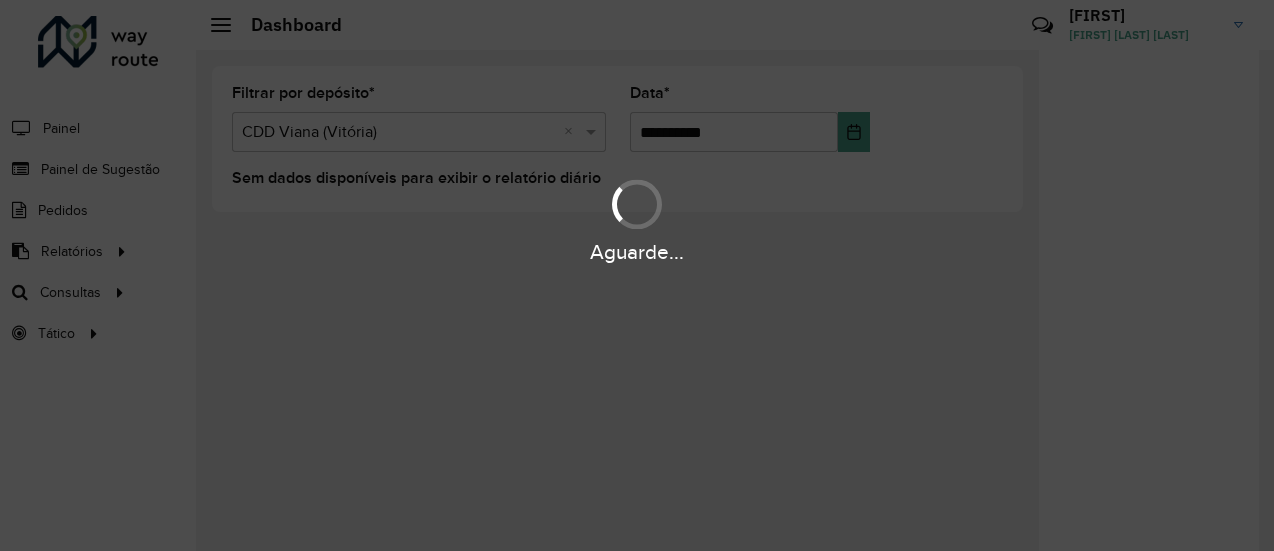 scroll, scrollTop: 0, scrollLeft: 0, axis: both 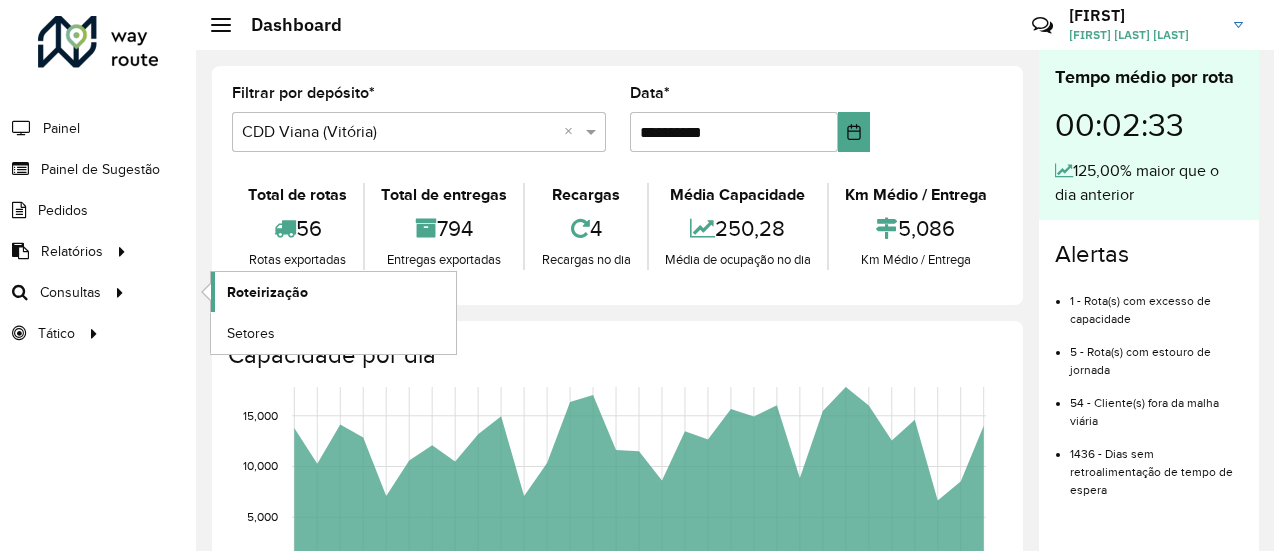 click on "Roteirização" 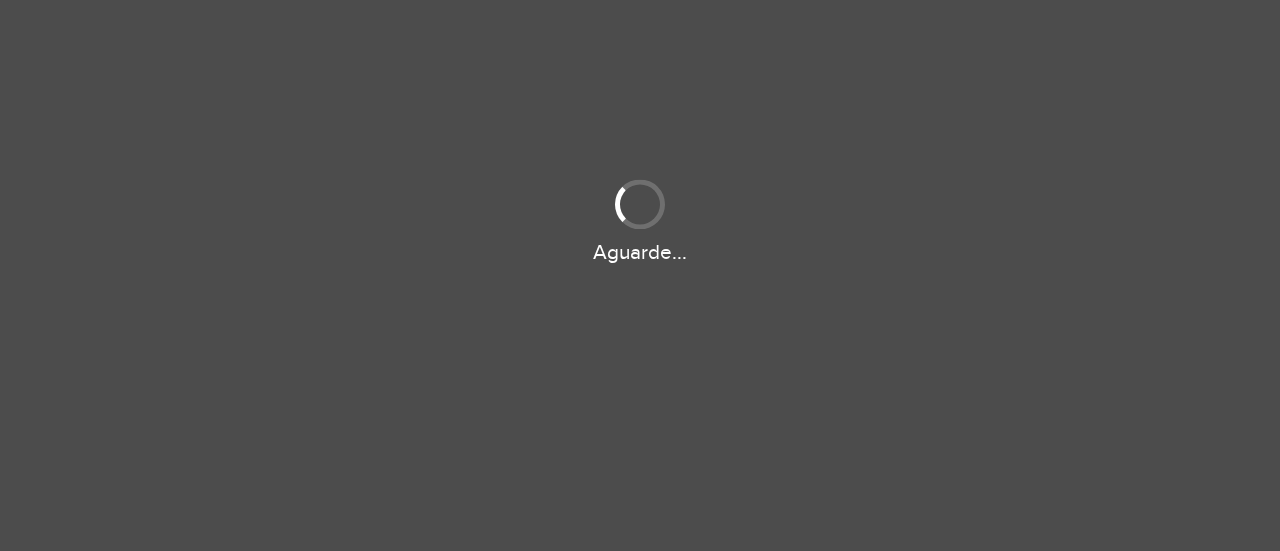 scroll, scrollTop: 0, scrollLeft: 0, axis: both 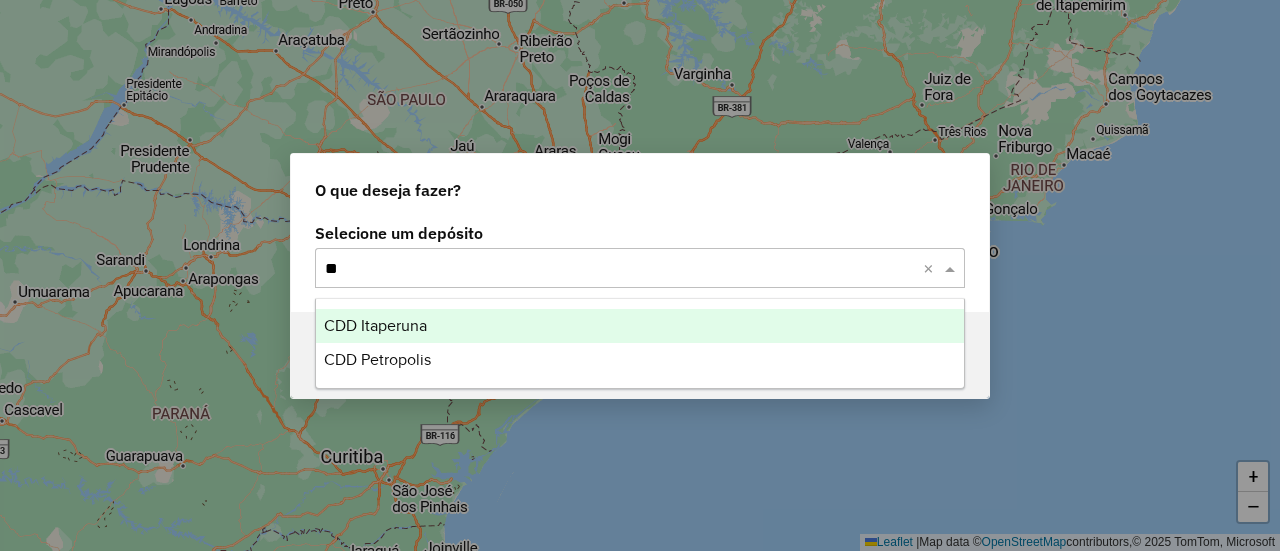 type on "***" 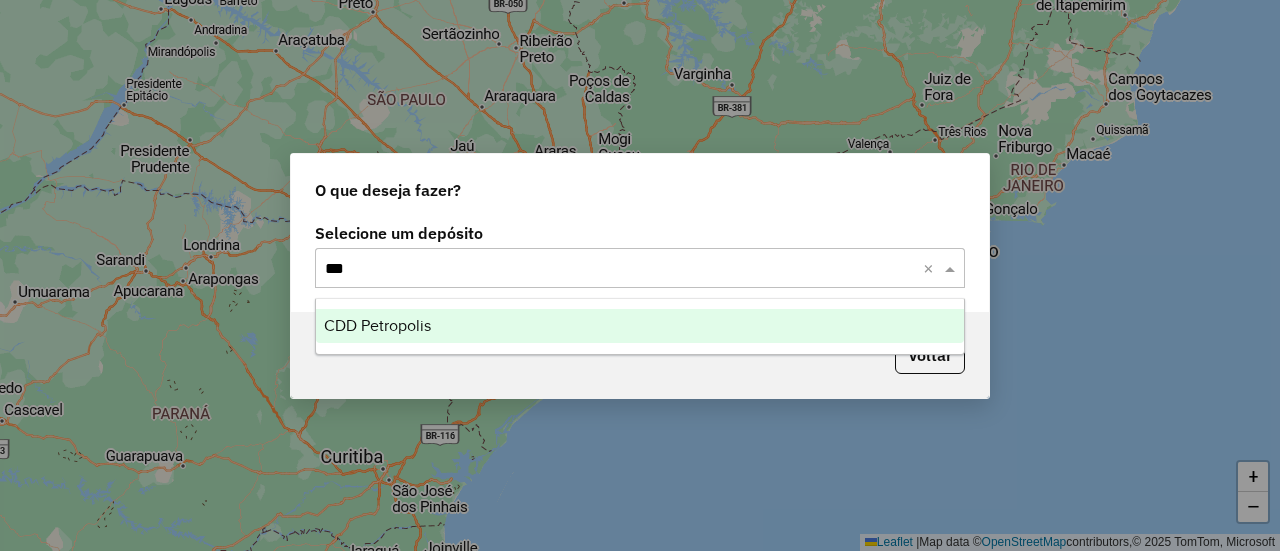 click on "CDD Petropolis" at bounding box center [377, 325] 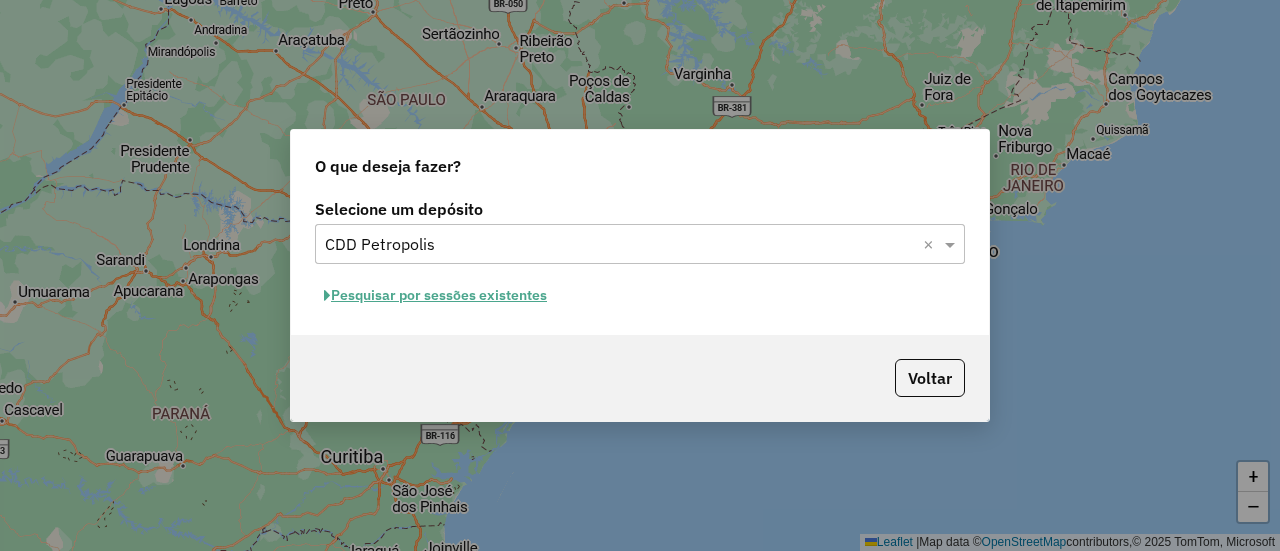click on "Pesquisar por sessões existentes" 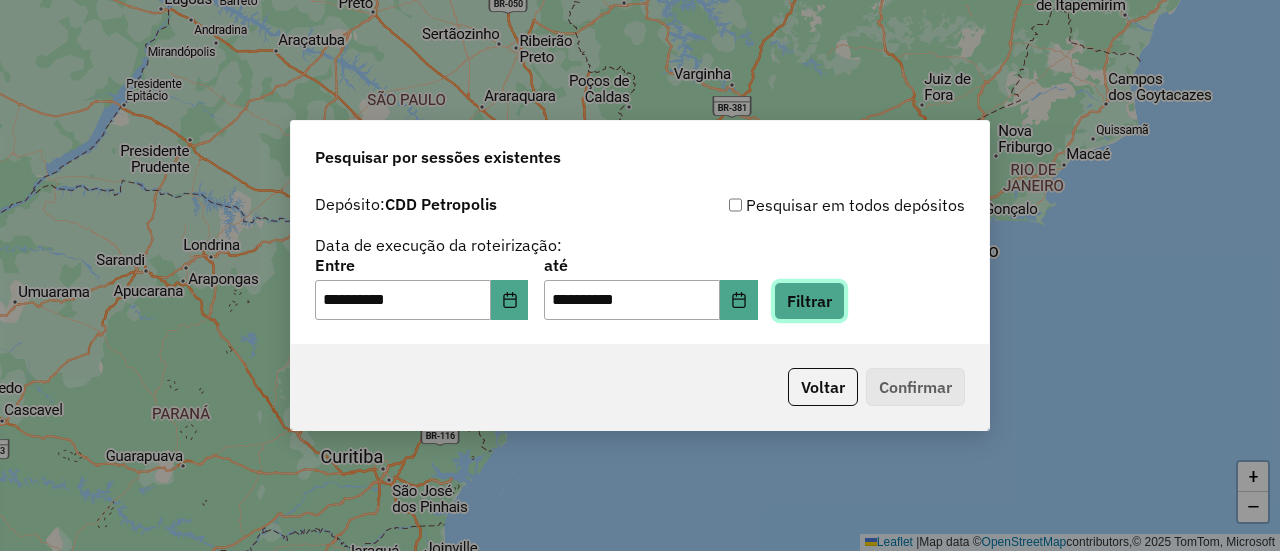 click on "Filtrar" 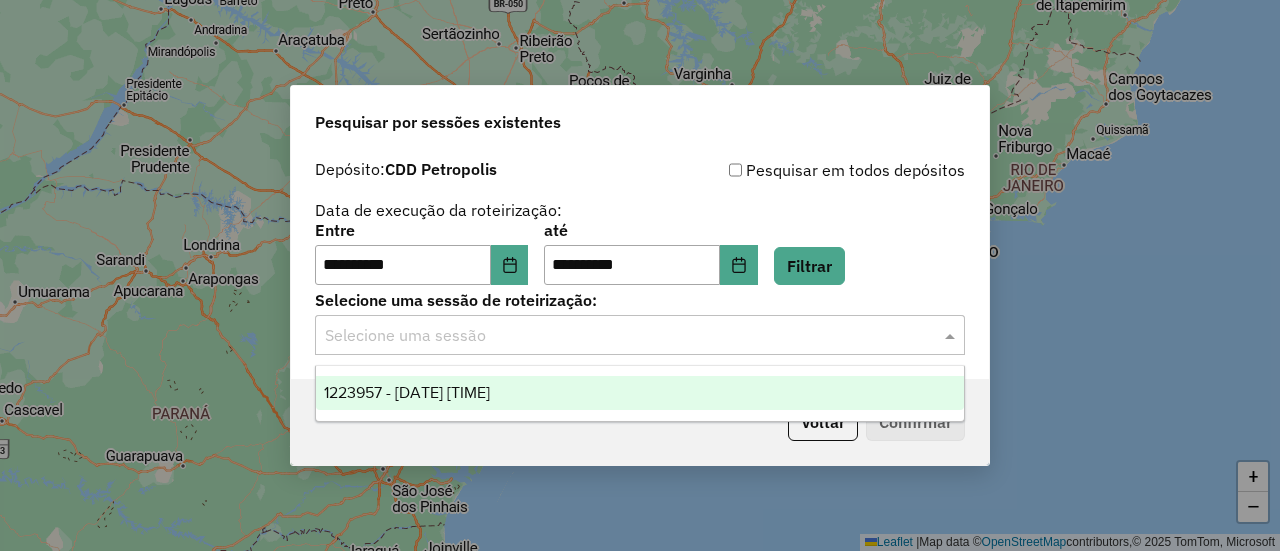 click 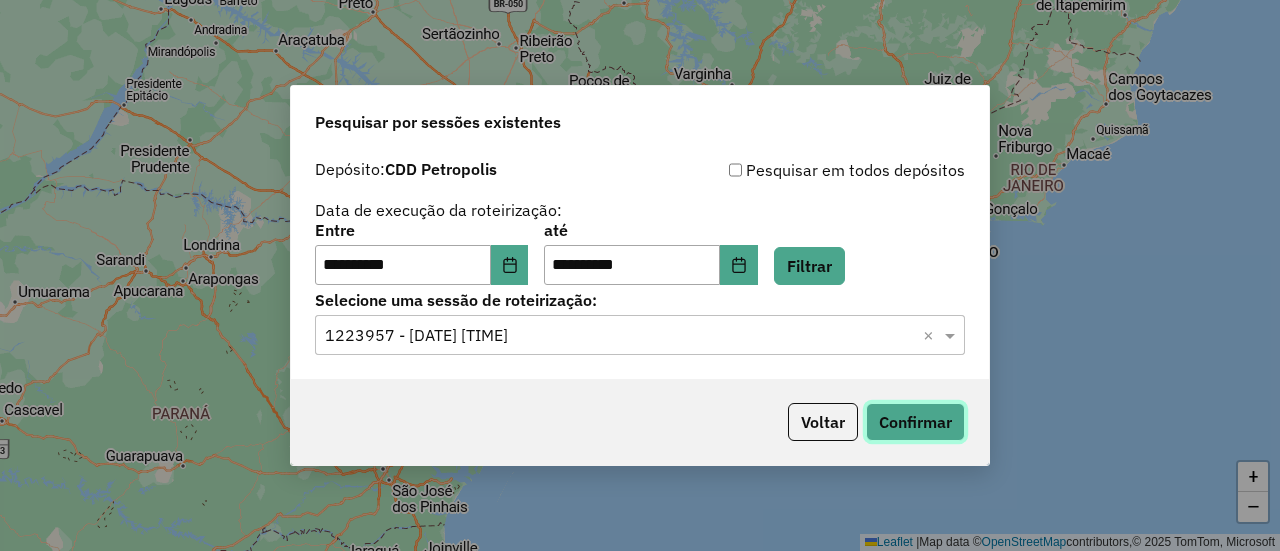 click on "Confirmar" 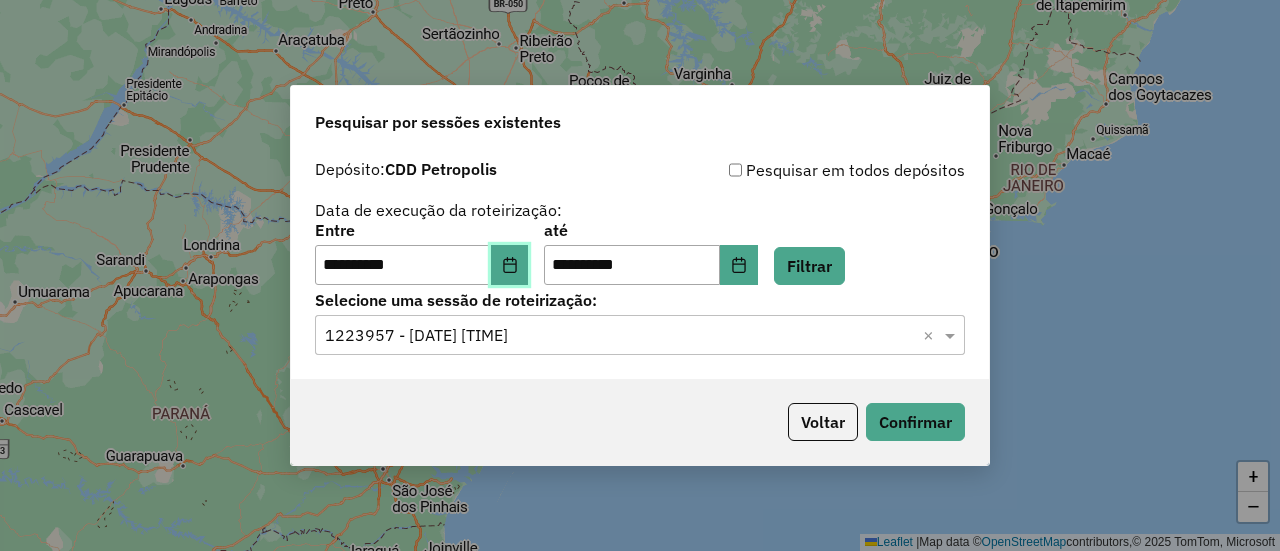 click 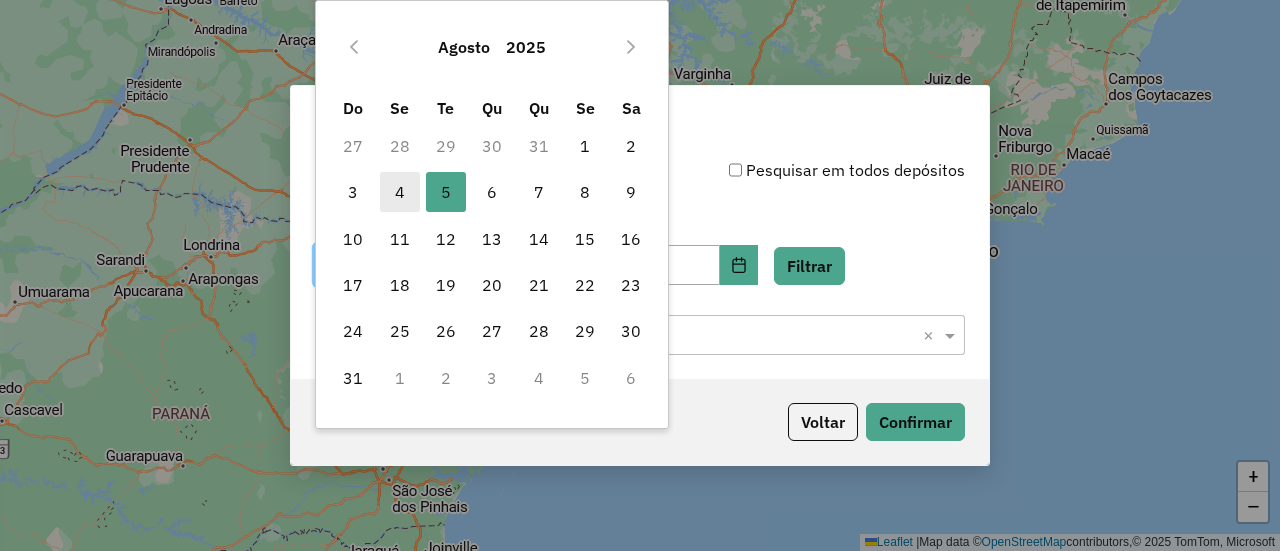 click on "4" at bounding box center [400, 192] 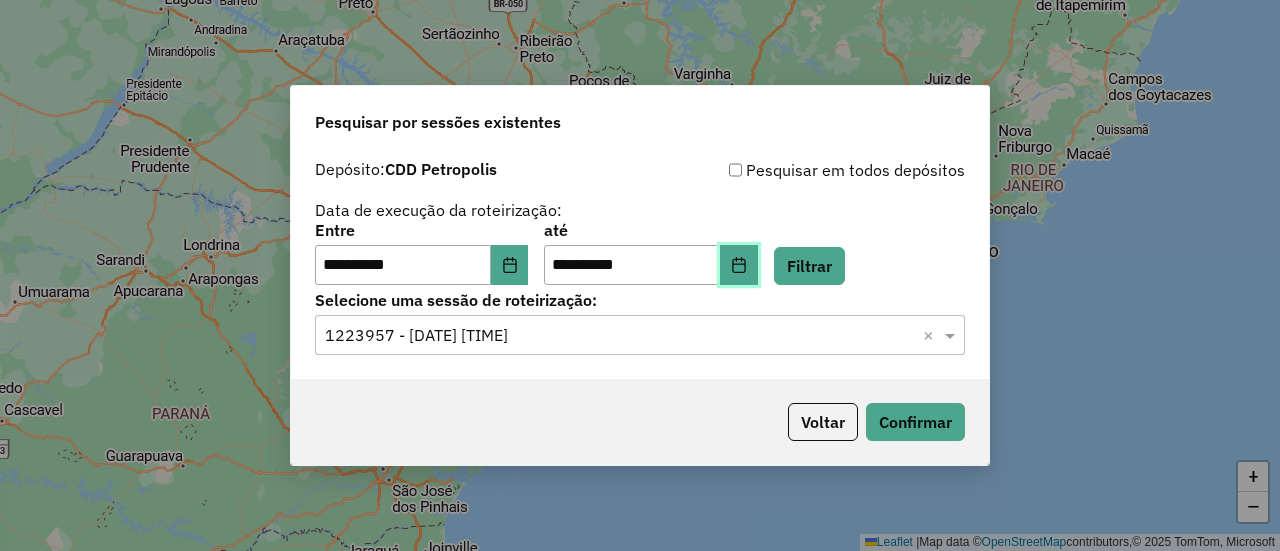 click 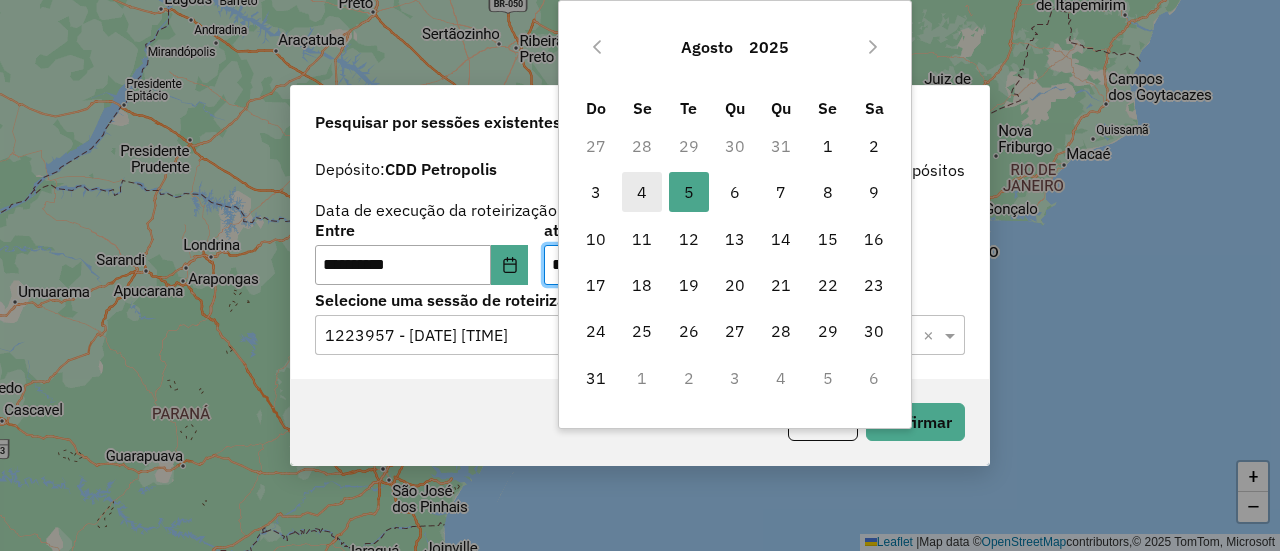 click on "4" at bounding box center (642, 192) 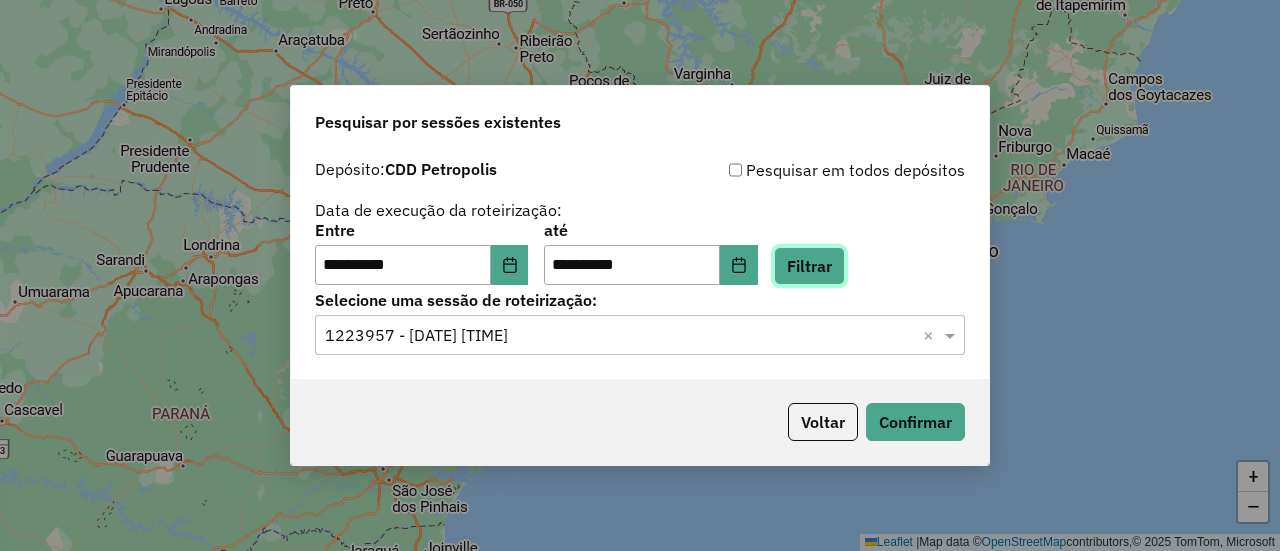 click on "Filtrar" 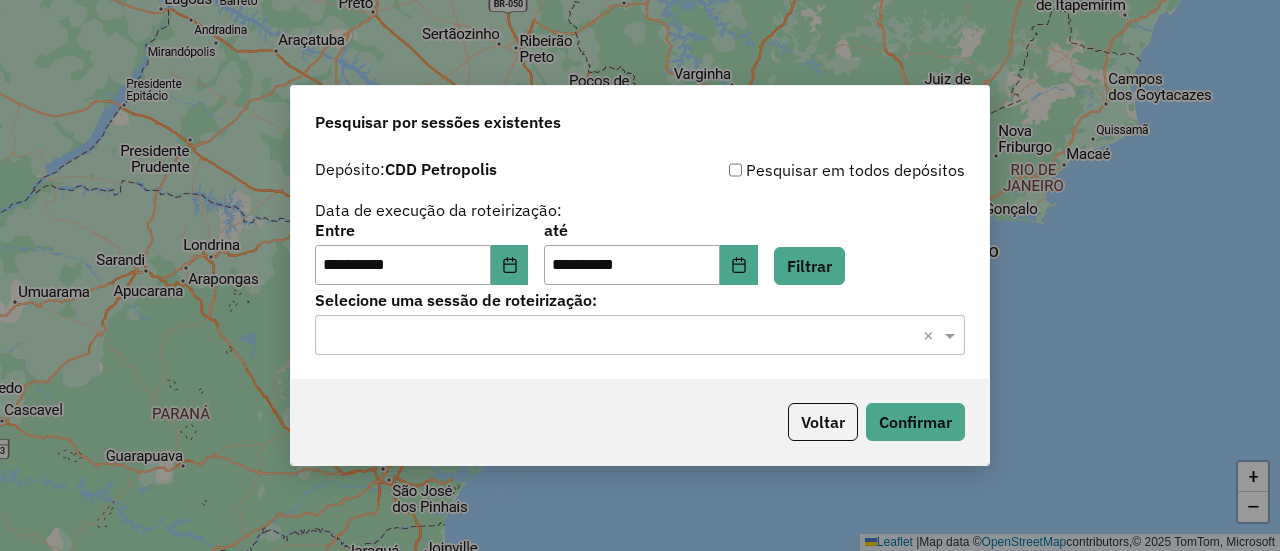 click 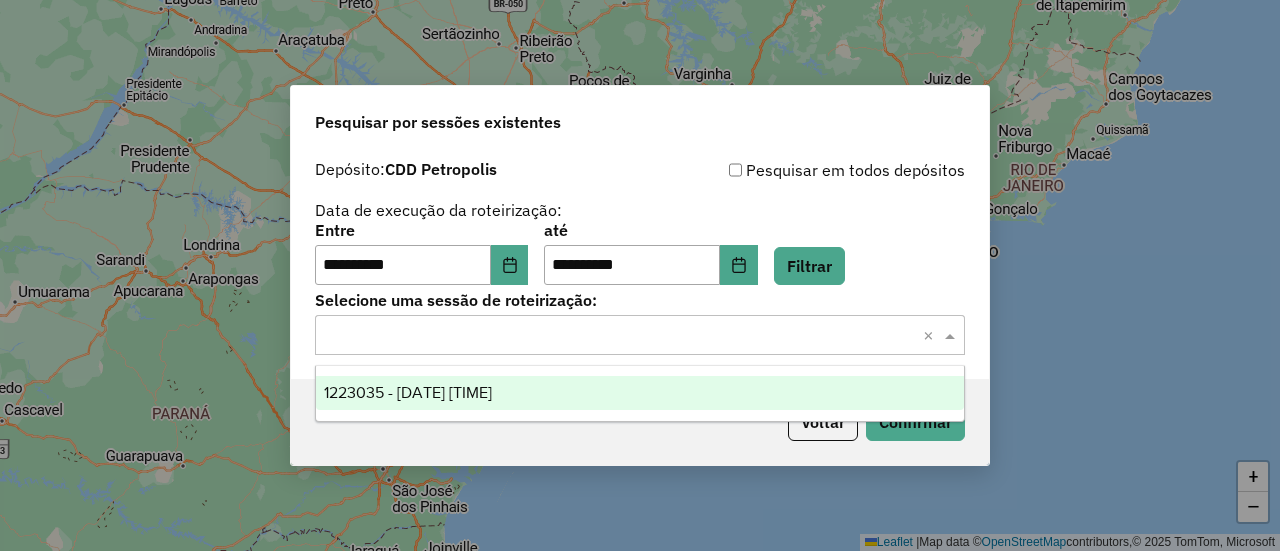 click on "1223035 - 04/08/2025 15:17" at bounding box center (639, 393) 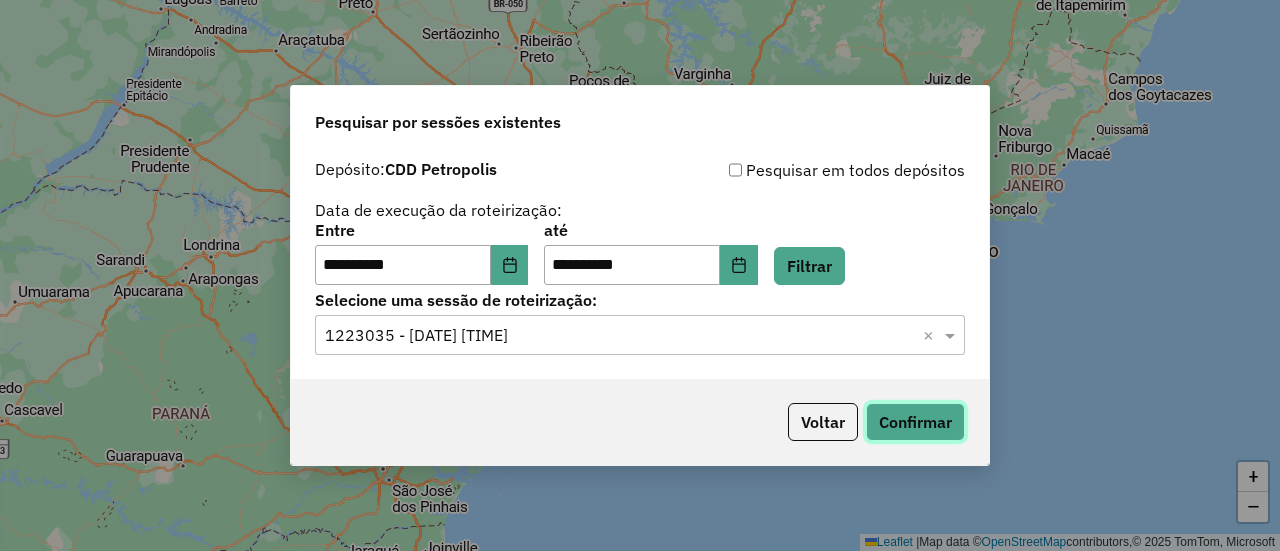 click on "Confirmar" 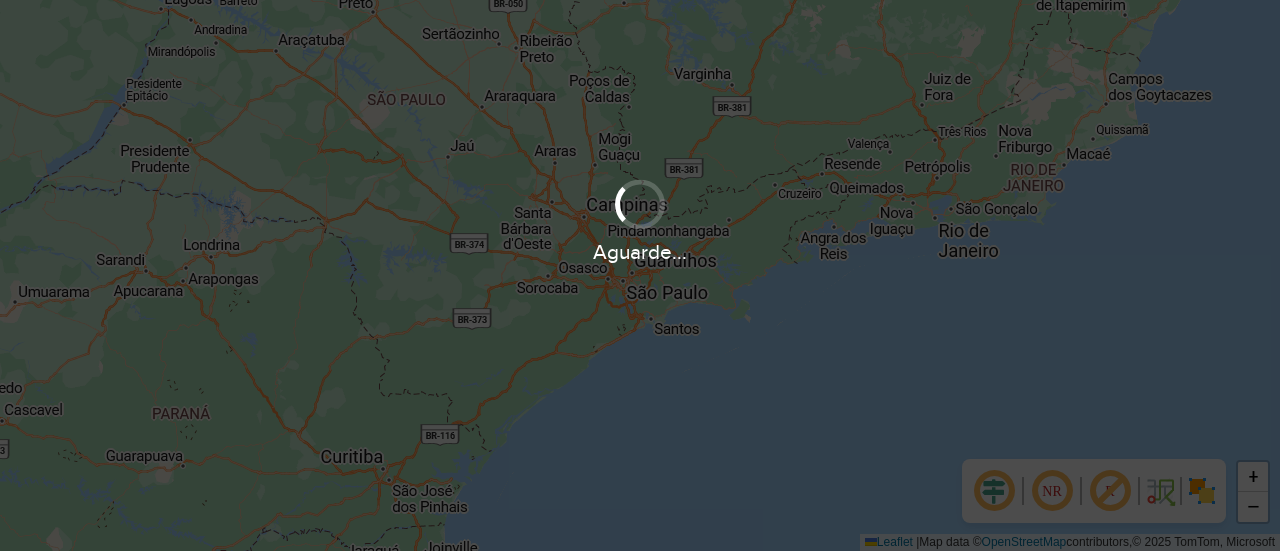 scroll, scrollTop: 0, scrollLeft: 0, axis: both 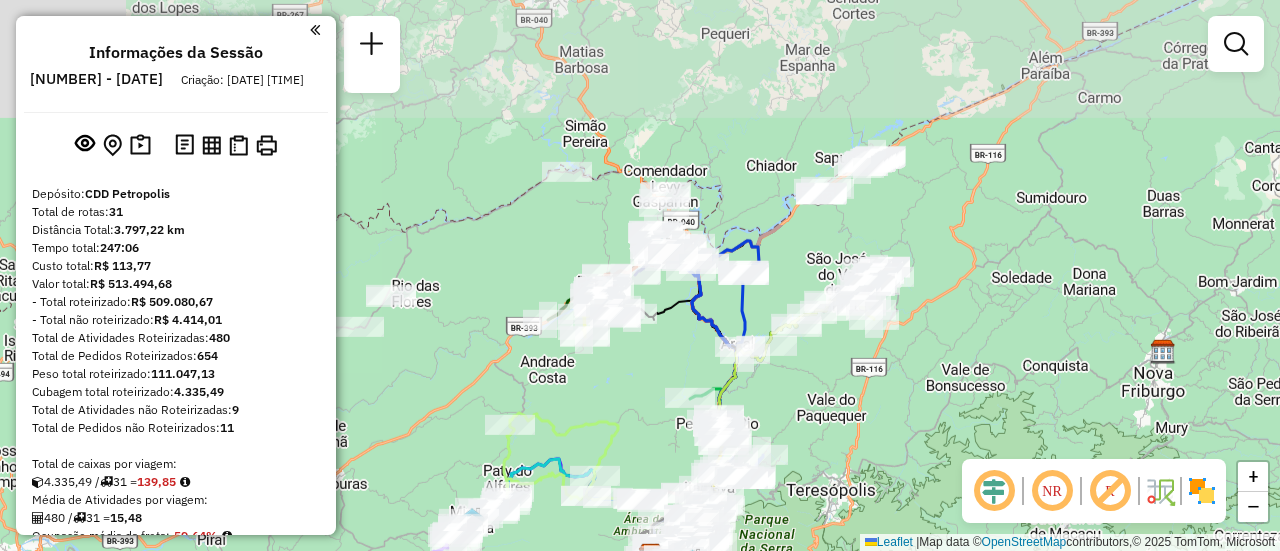 drag, startPoint x: 782, startPoint y: 115, endPoint x: 794, endPoint y: 395, distance: 280.25702 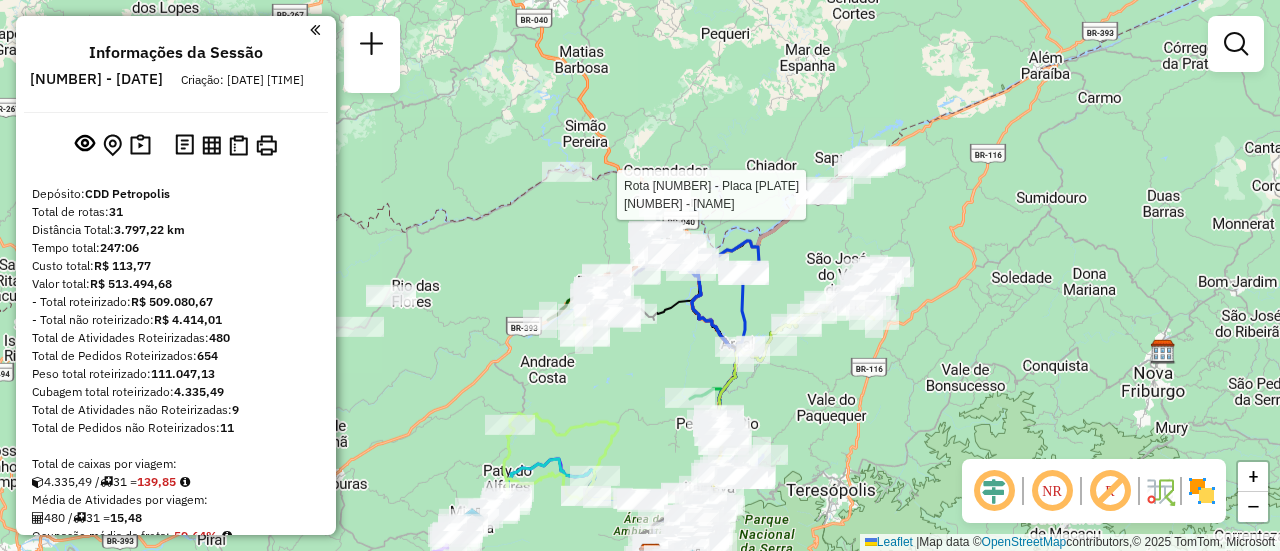 click 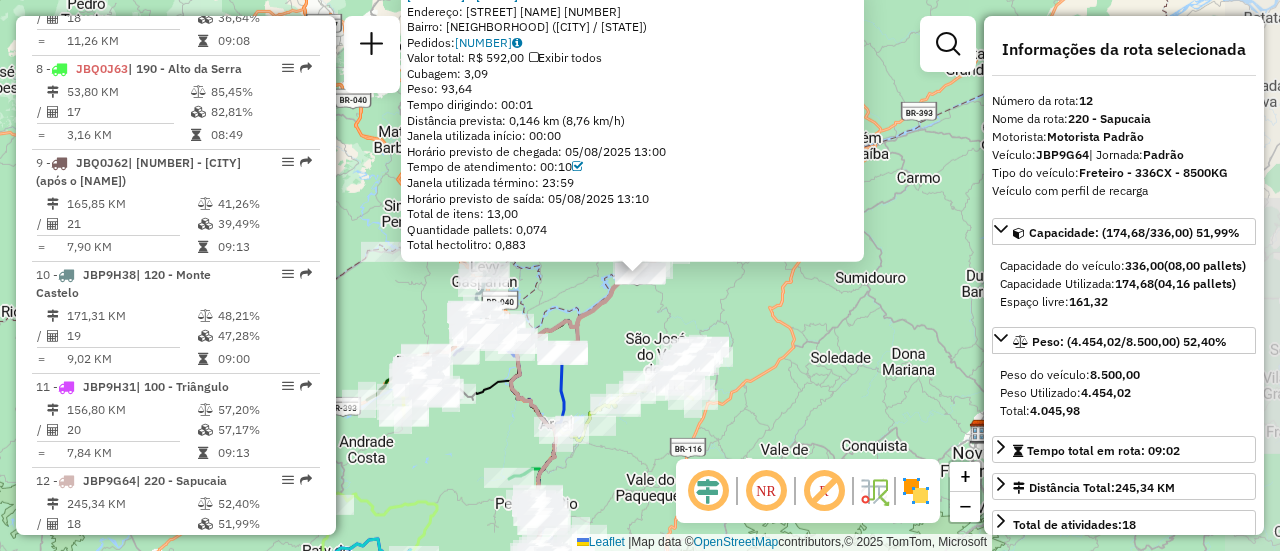 scroll, scrollTop: 2012, scrollLeft: 0, axis: vertical 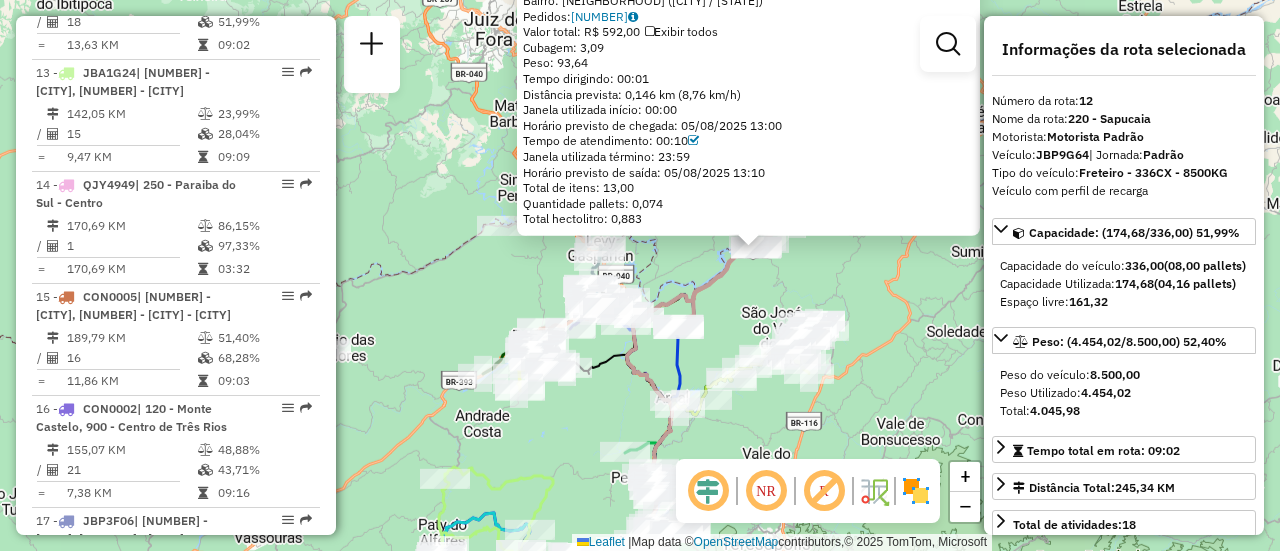 drag, startPoint x: 718, startPoint y: 297, endPoint x: 832, endPoint y: 261, distance: 119.54916 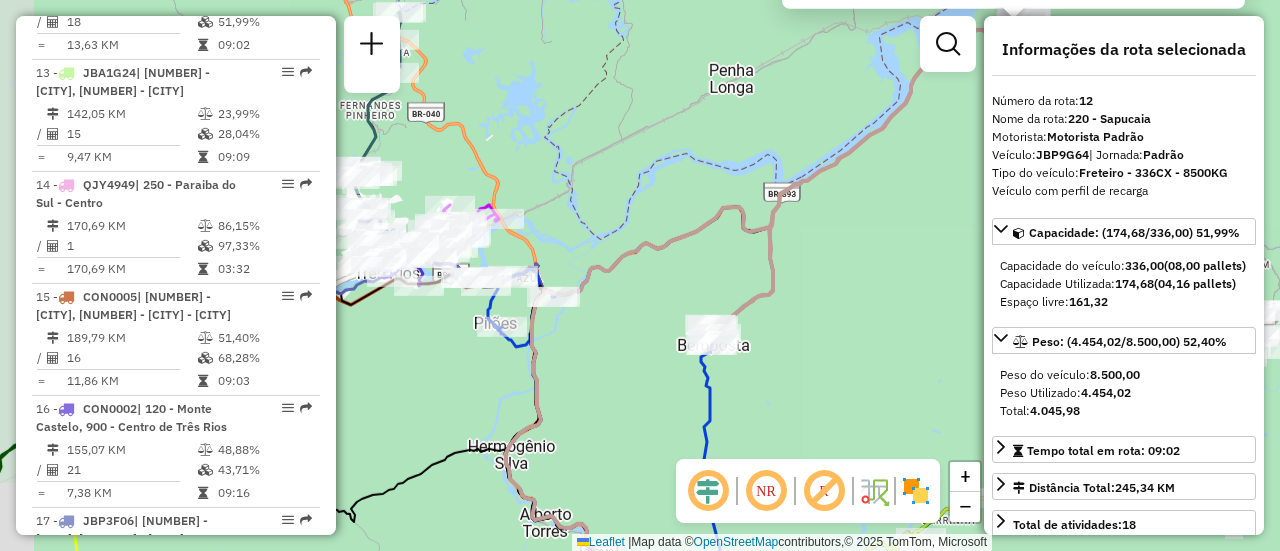 drag, startPoint x: 797, startPoint y: 324, endPoint x: 796, endPoint y: 343, distance: 19.026299 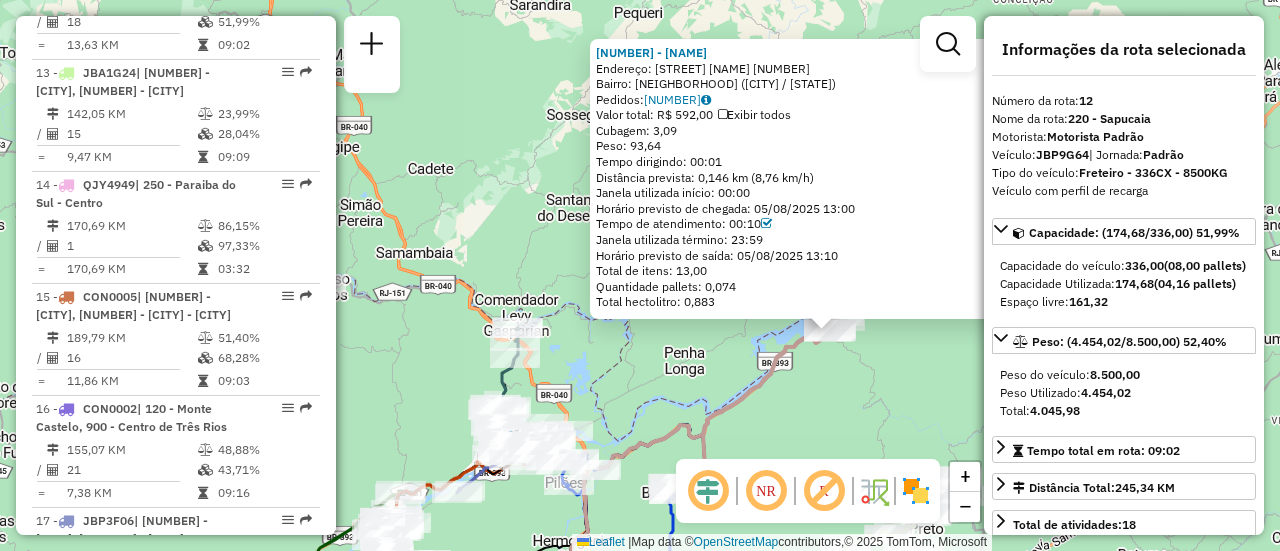 drag, startPoint x: 814, startPoint y: 272, endPoint x: 784, endPoint y: 437, distance: 167.7051 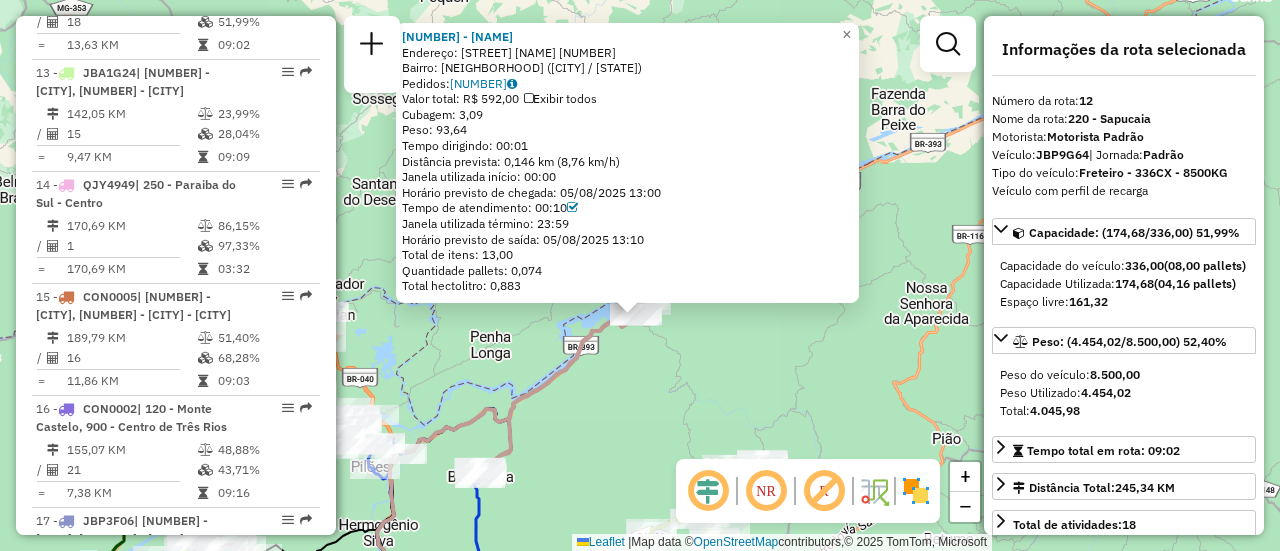 drag, startPoint x: 875, startPoint y: 411, endPoint x: 684, endPoint y: 388, distance: 192.37984 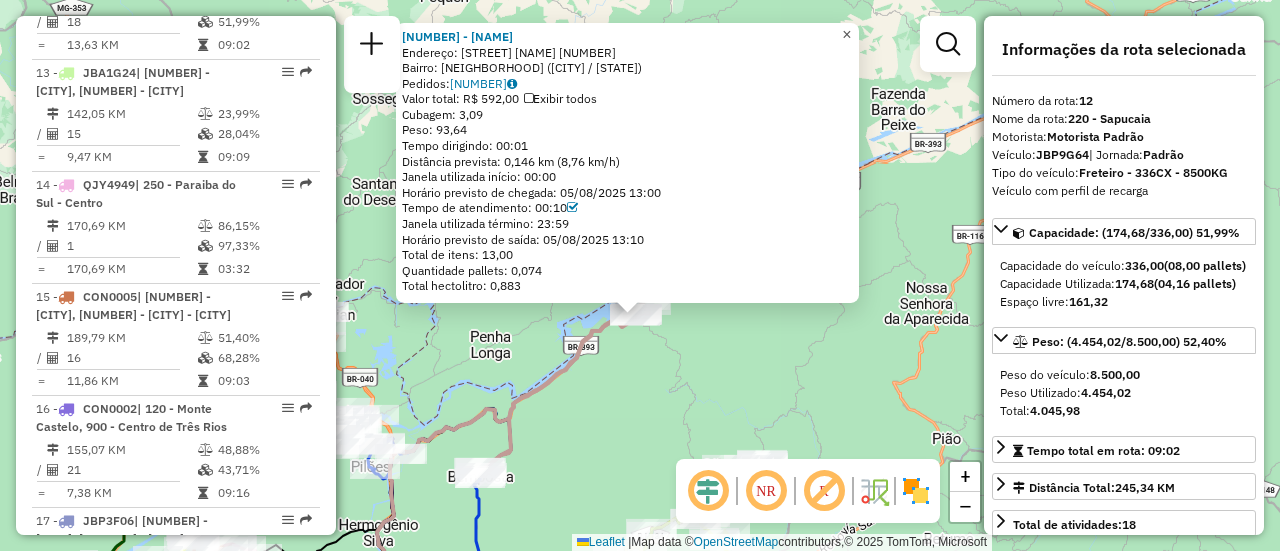 click on "×" 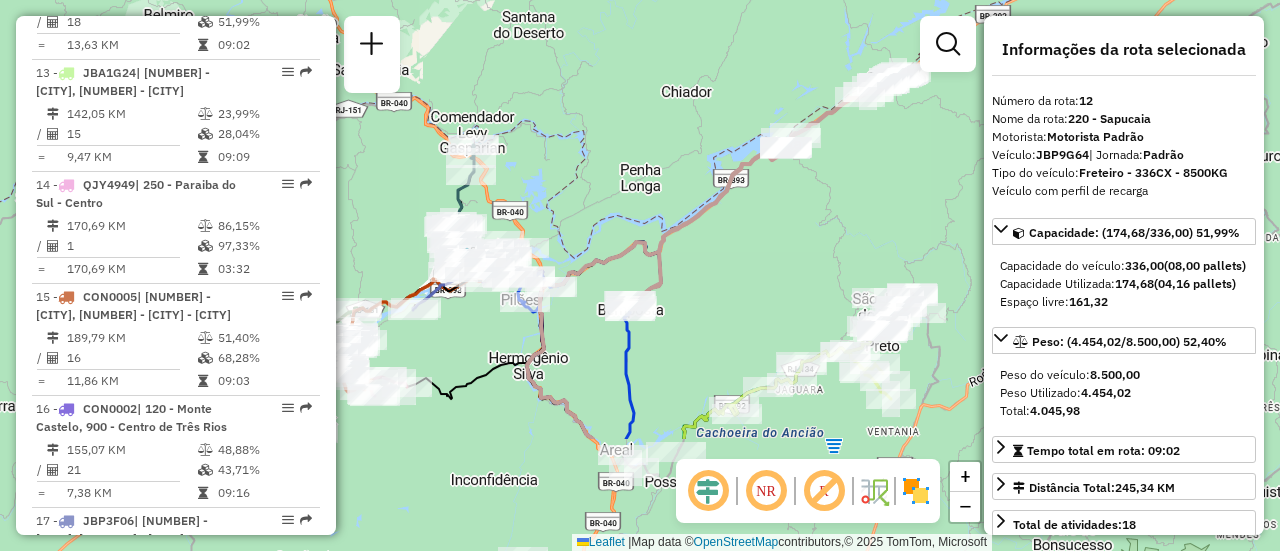 drag, startPoint x: 727, startPoint y: 332, endPoint x: 862, endPoint y: 163, distance: 216.30072 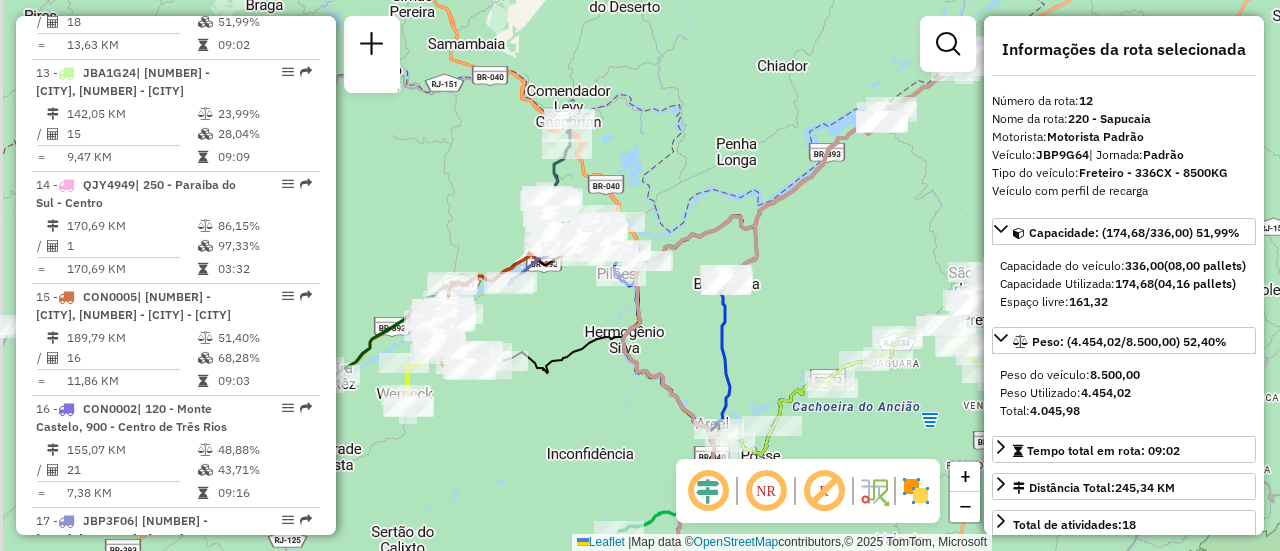 drag, startPoint x: 701, startPoint y: 163, endPoint x: 760, endPoint y: 149, distance: 60.63827 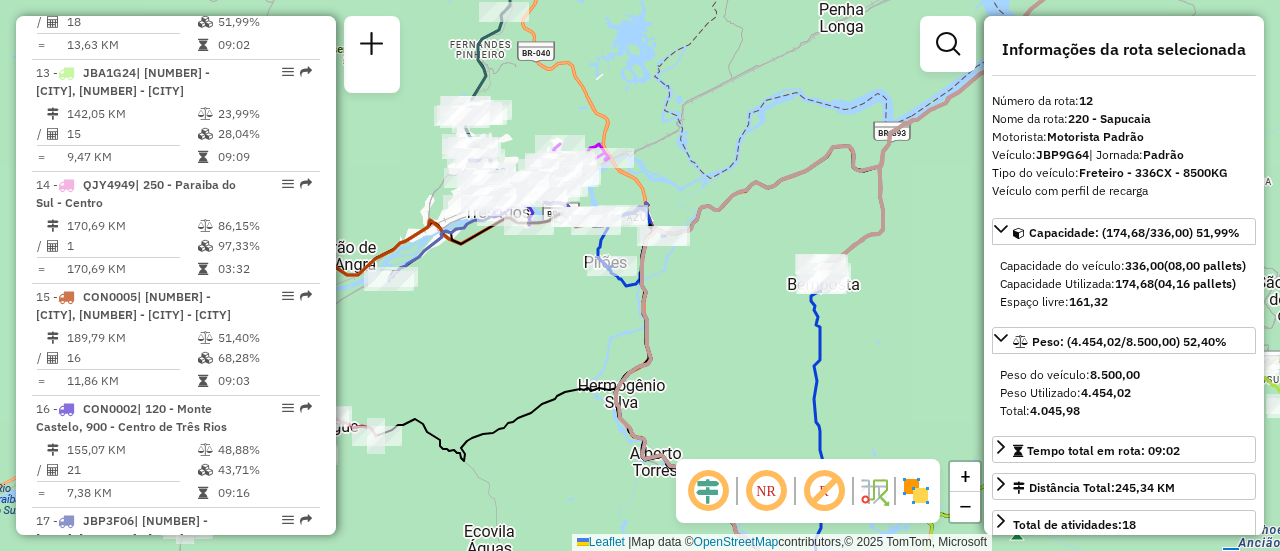 click 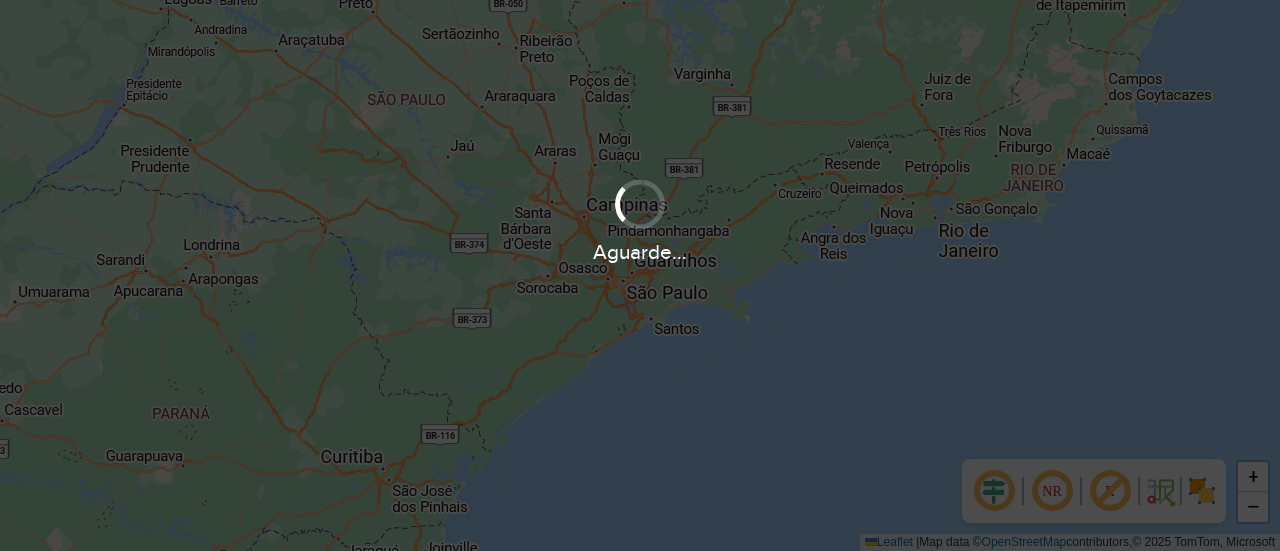 scroll, scrollTop: 0, scrollLeft: 0, axis: both 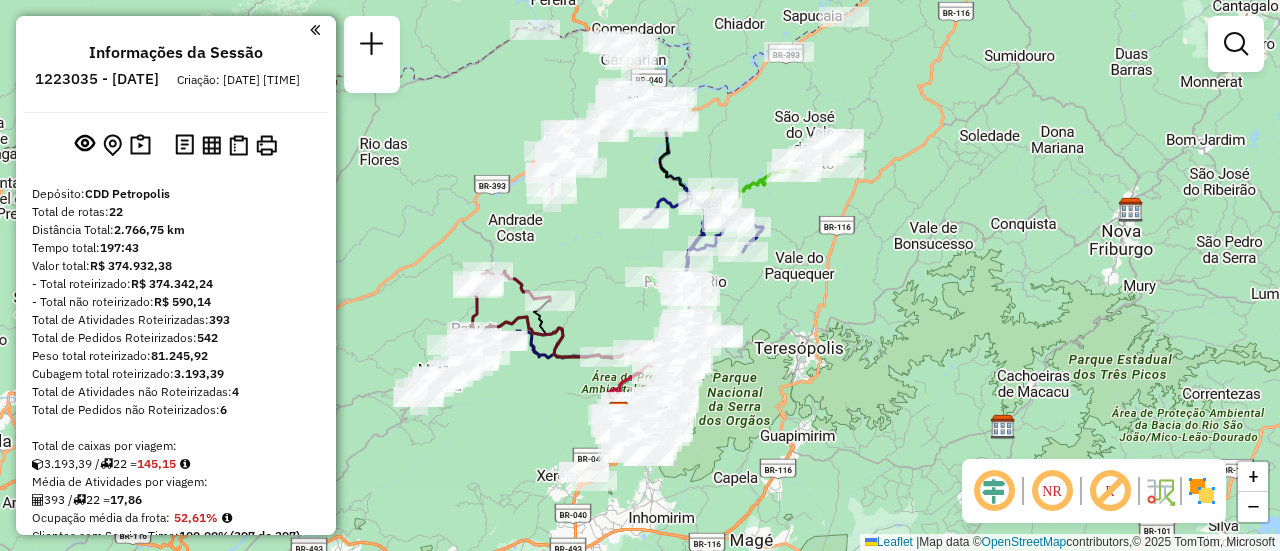 drag, startPoint x: 594, startPoint y: 77, endPoint x: 550, endPoint y: 307, distance: 234.17088 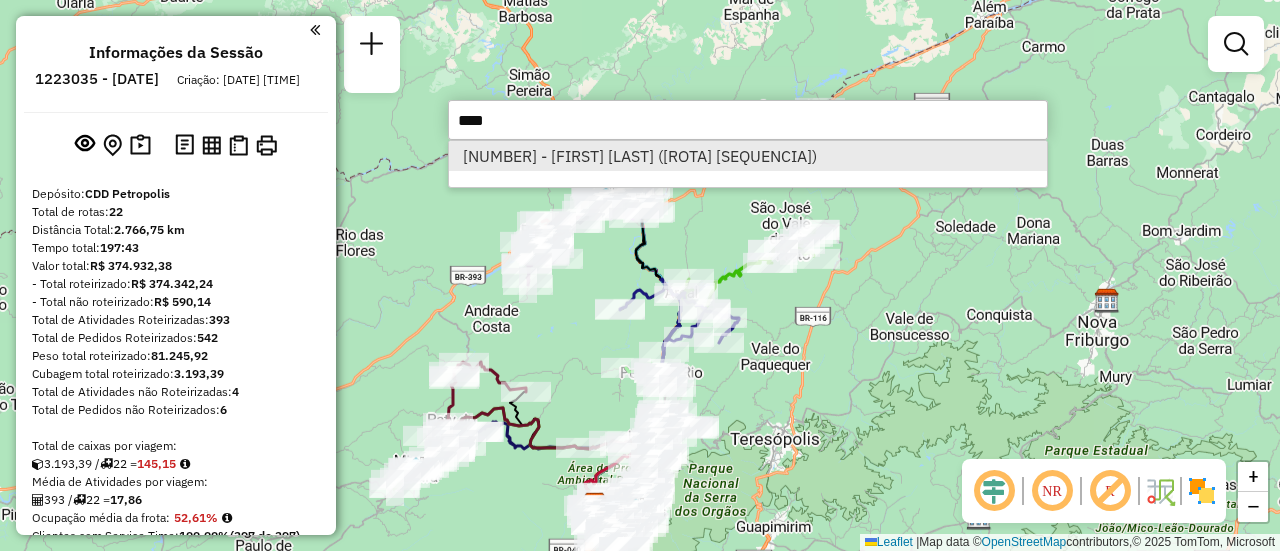 type on "****" 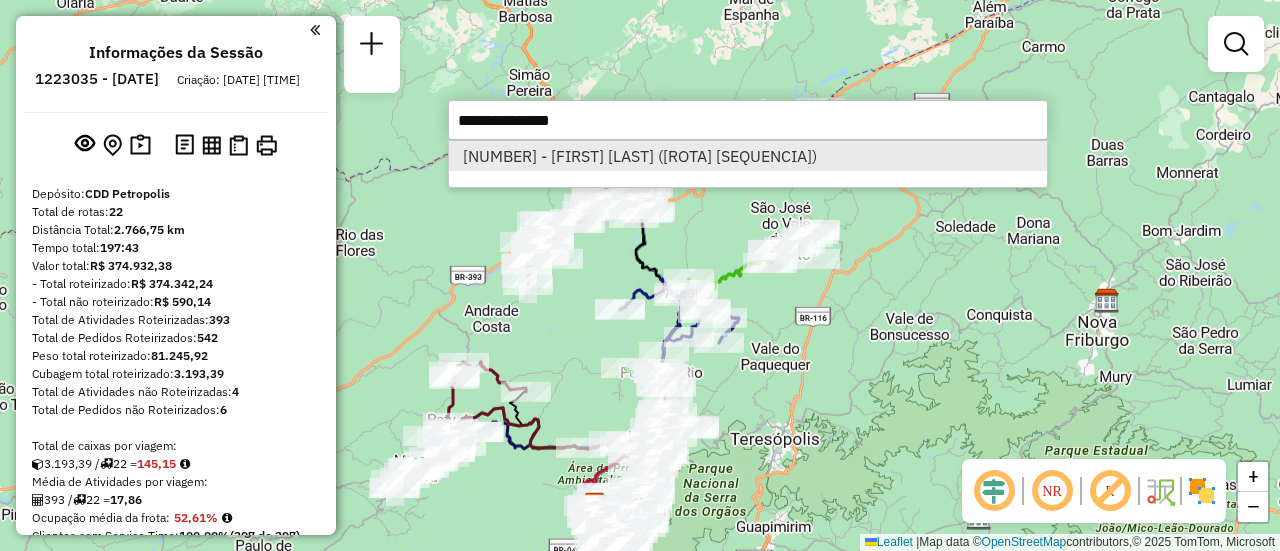 select on "**********" 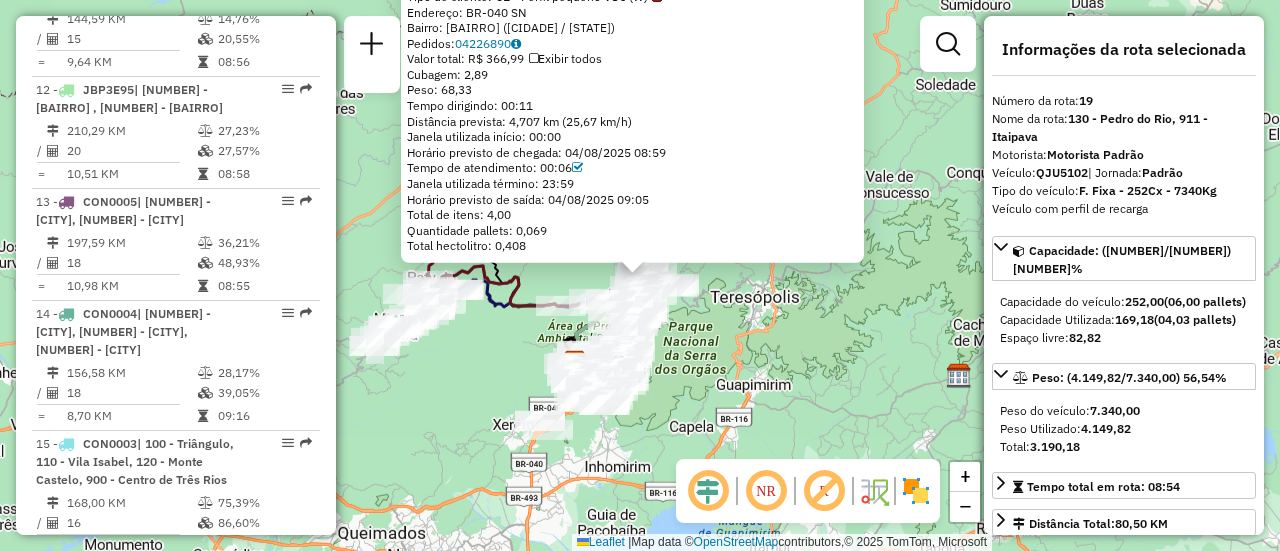 scroll, scrollTop: 2804, scrollLeft: 0, axis: vertical 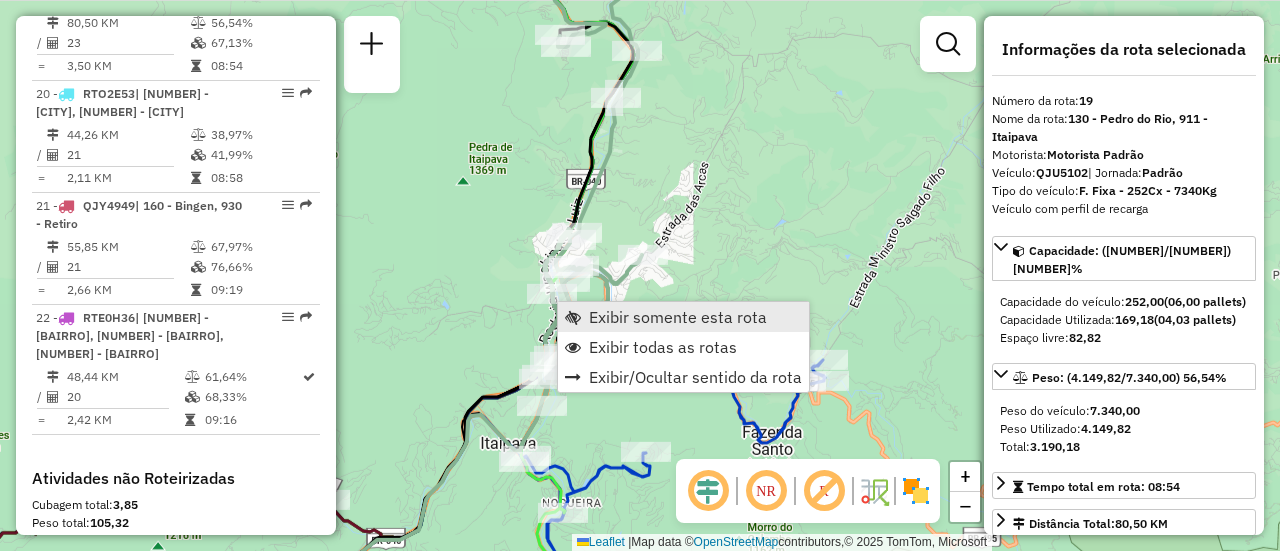 click on "Exibir somente esta rota" at bounding box center [678, 317] 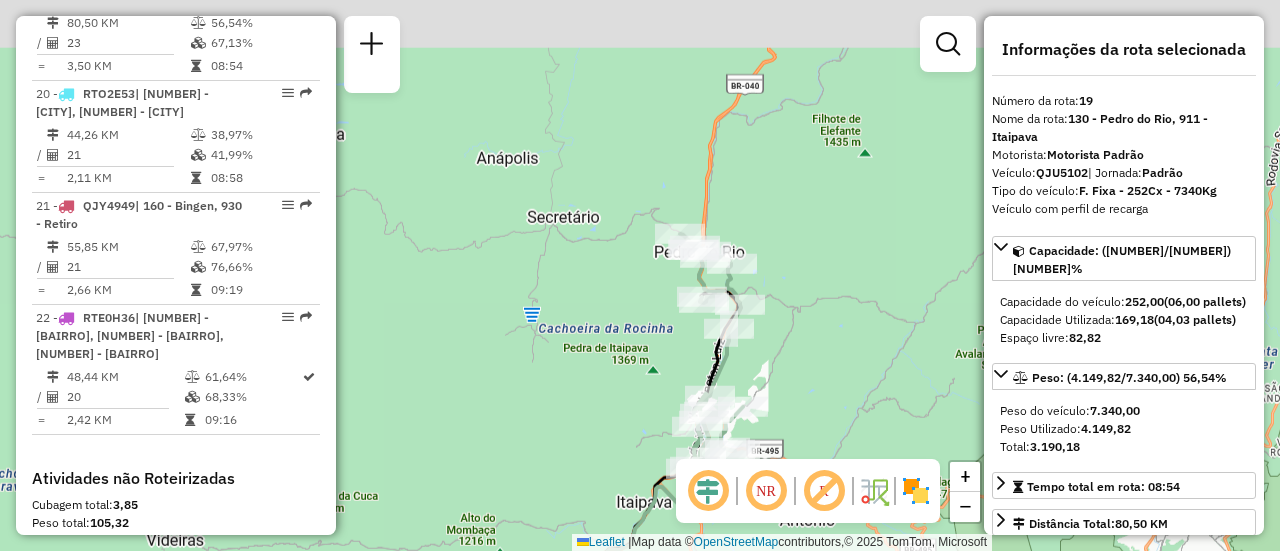 drag, startPoint x: 664, startPoint y: 183, endPoint x: 592, endPoint y: 412, distance: 240.05208 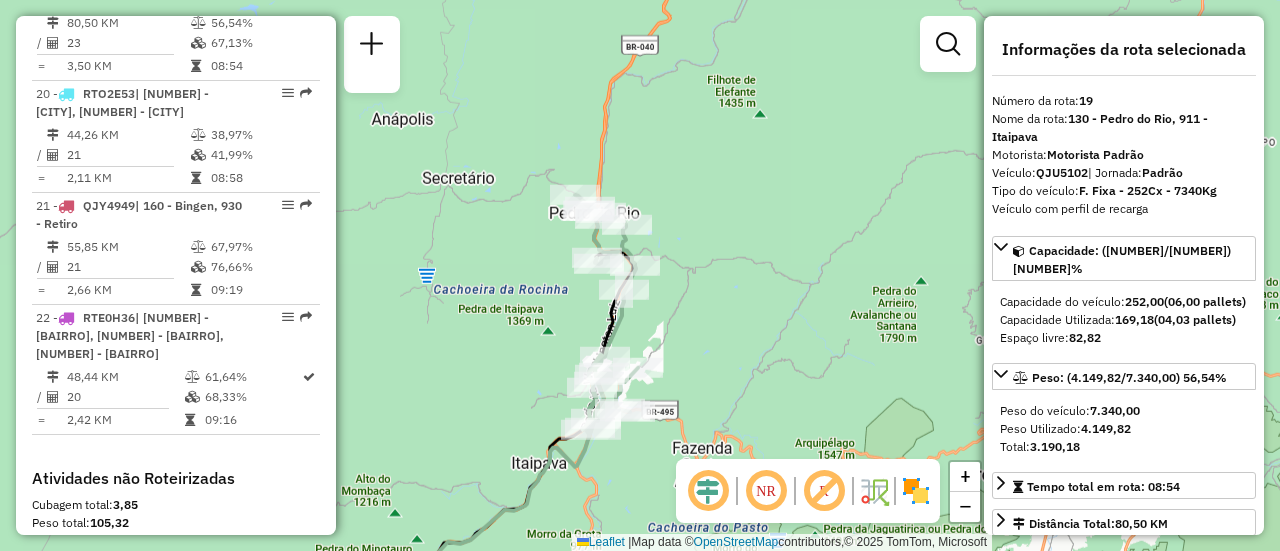 drag, startPoint x: 554, startPoint y: 349, endPoint x: 451, endPoint y: 308, distance: 110.860275 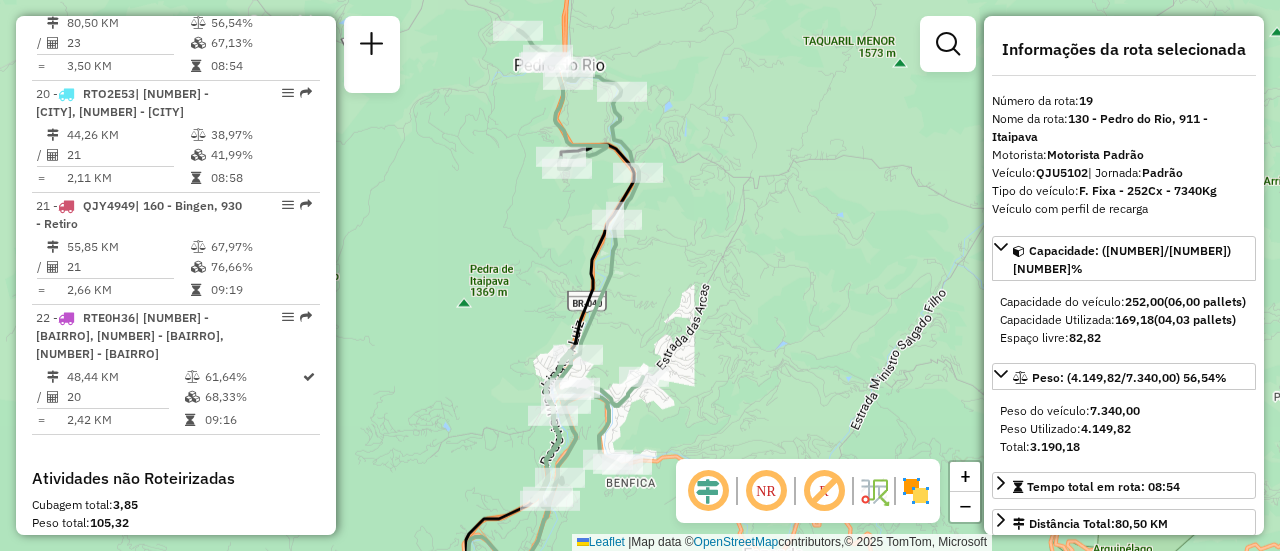 drag, startPoint x: 734, startPoint y: 352, endPoint x: 702, endPoint y: 319, distance: 45.96738 